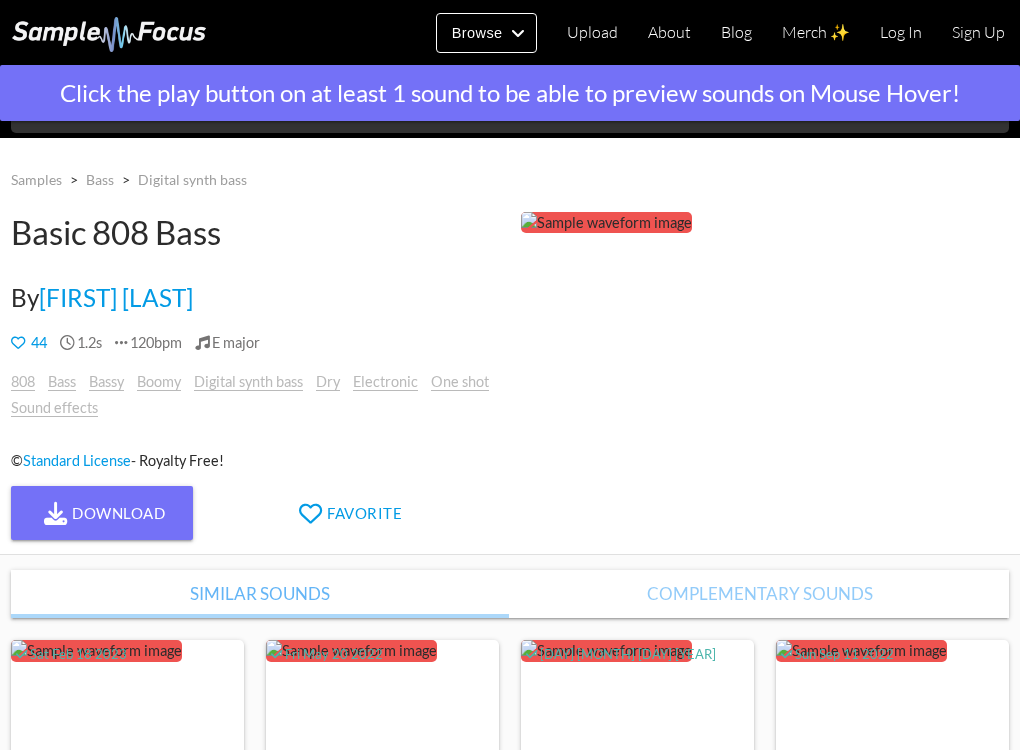 scroll, scrollTop: 0, scrollLeft: 0, axis: both 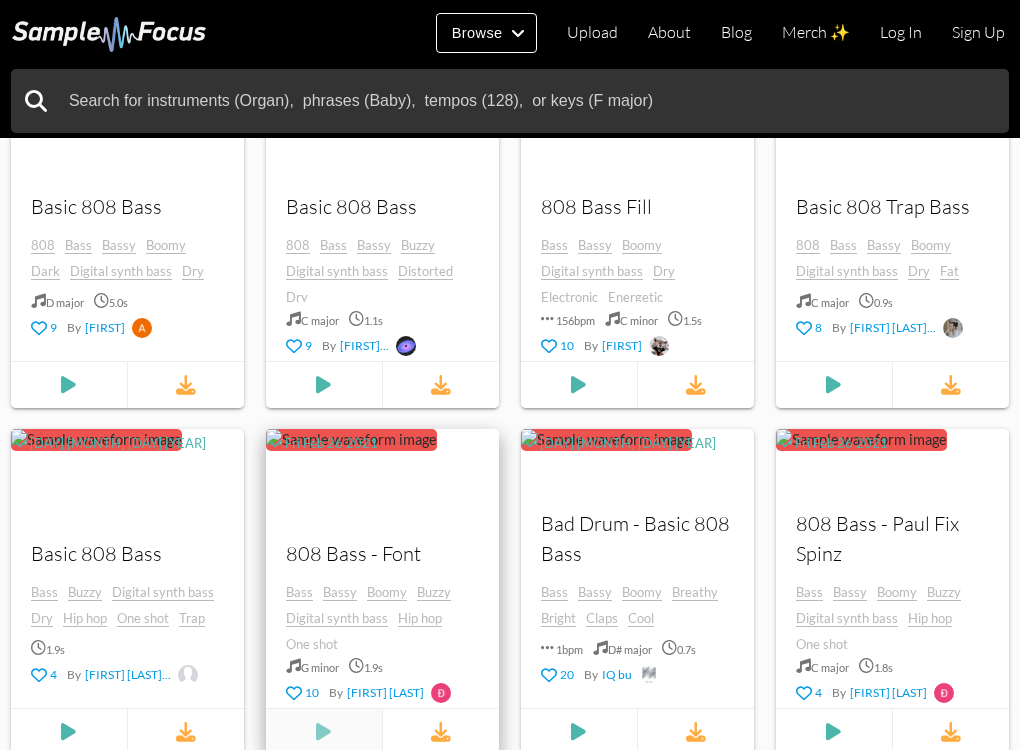 click at bounding box center (68, 385) 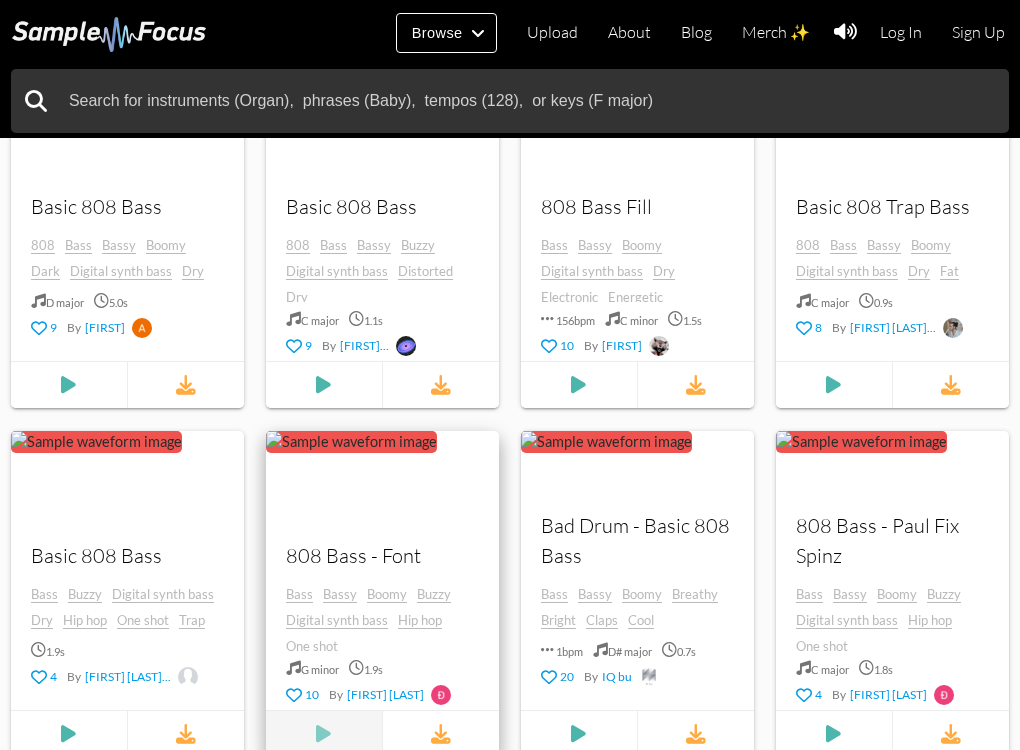 click at bounding box center [68, 385] 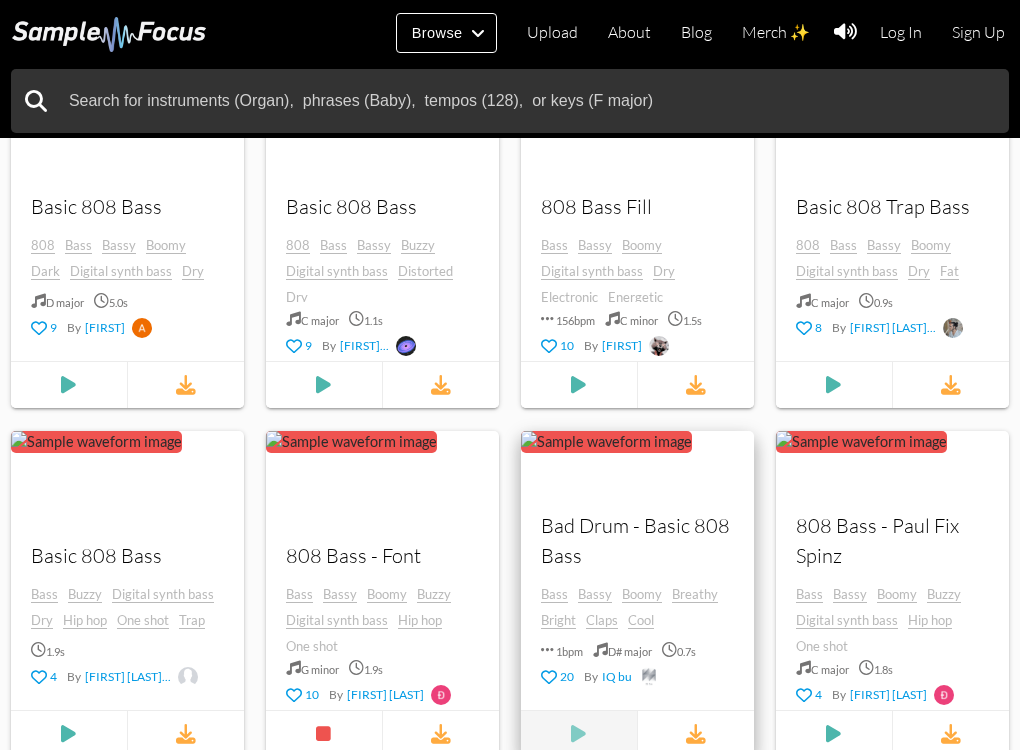 click at bounding box center [68, 385] 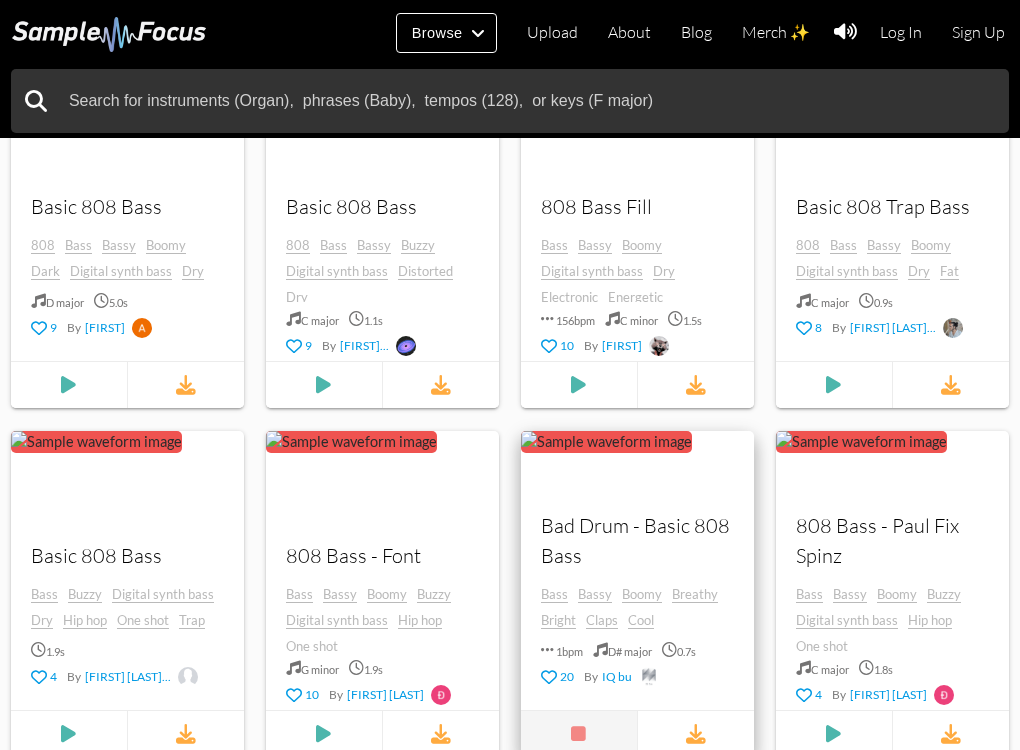 click at bounding box center (578, 734) 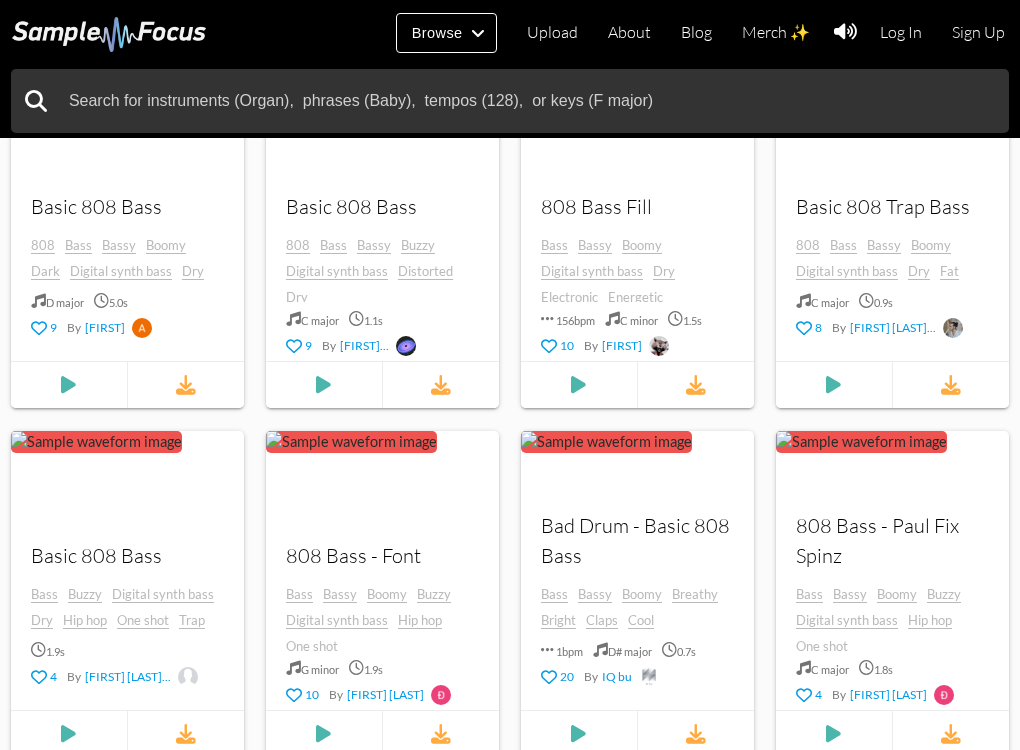 scroll, scrollTop: 0, scrollLeft: 0, axis: both 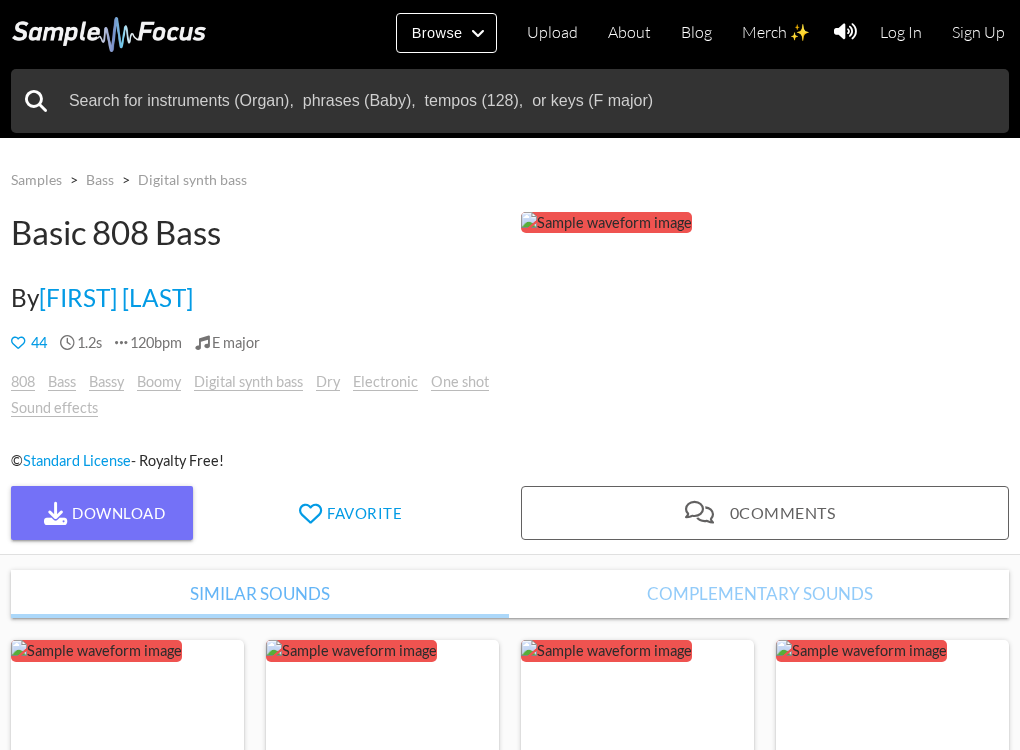 click at bounding box center [606, 223] 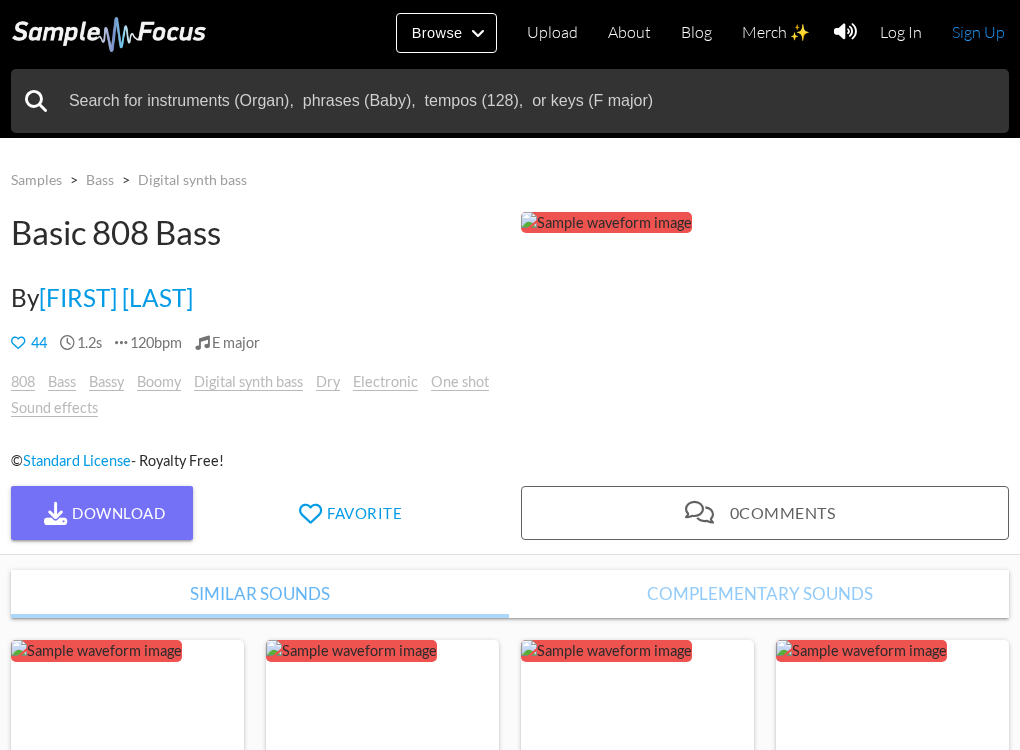 click on "Sign Up" at bounding box center (978, 32) 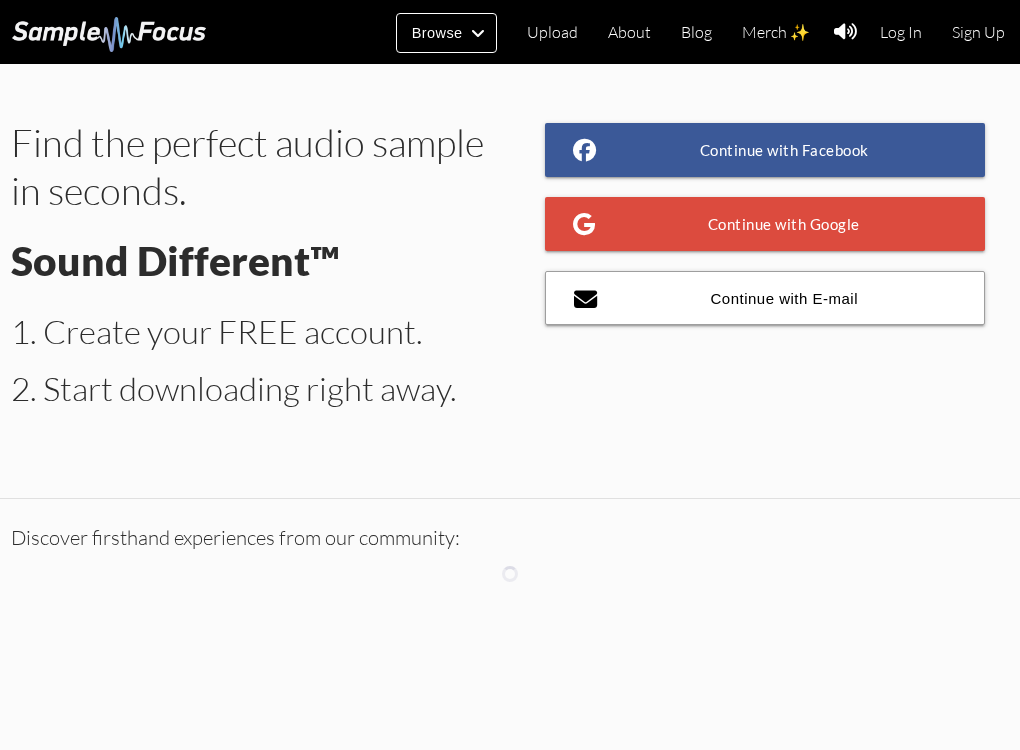 scroll, scrollTop: 0, scrollLeft: 0, axis: both 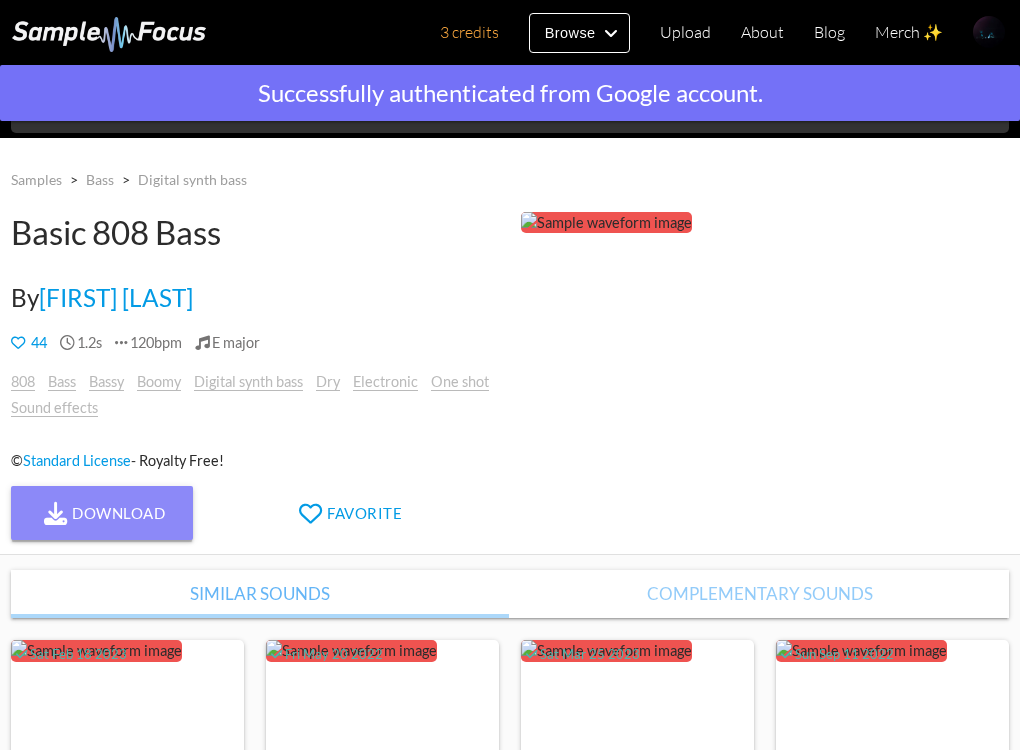 click on "Download" at bounding box center (102, 513) 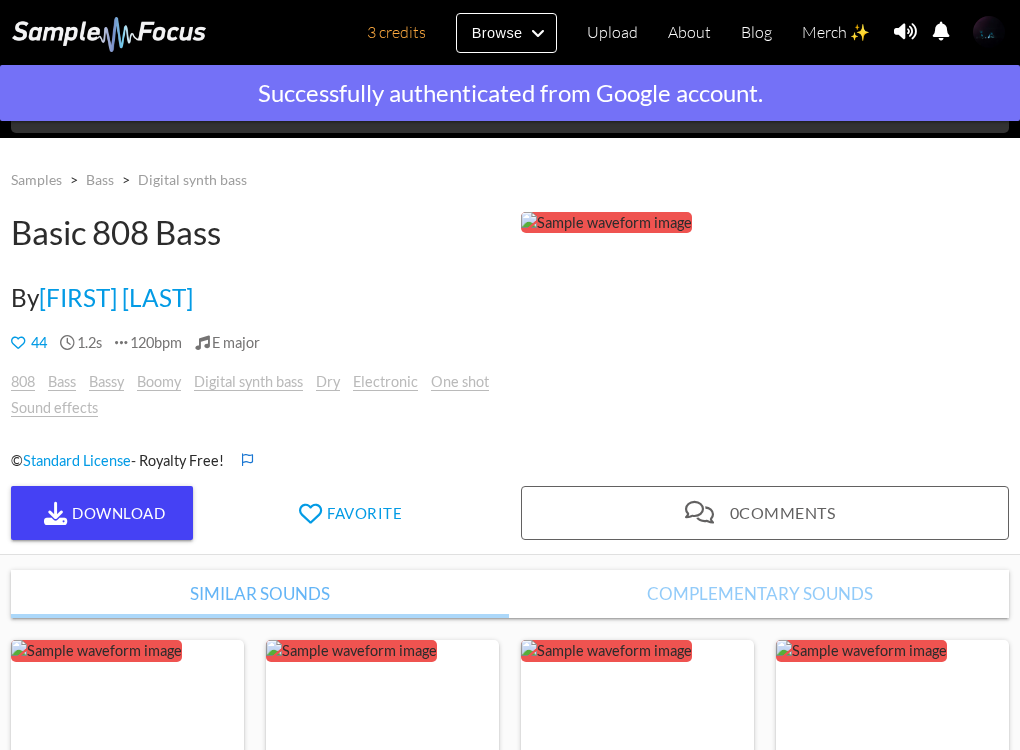 scroll, scrollTop: 590, scrollLeft: 0, axis: vertical 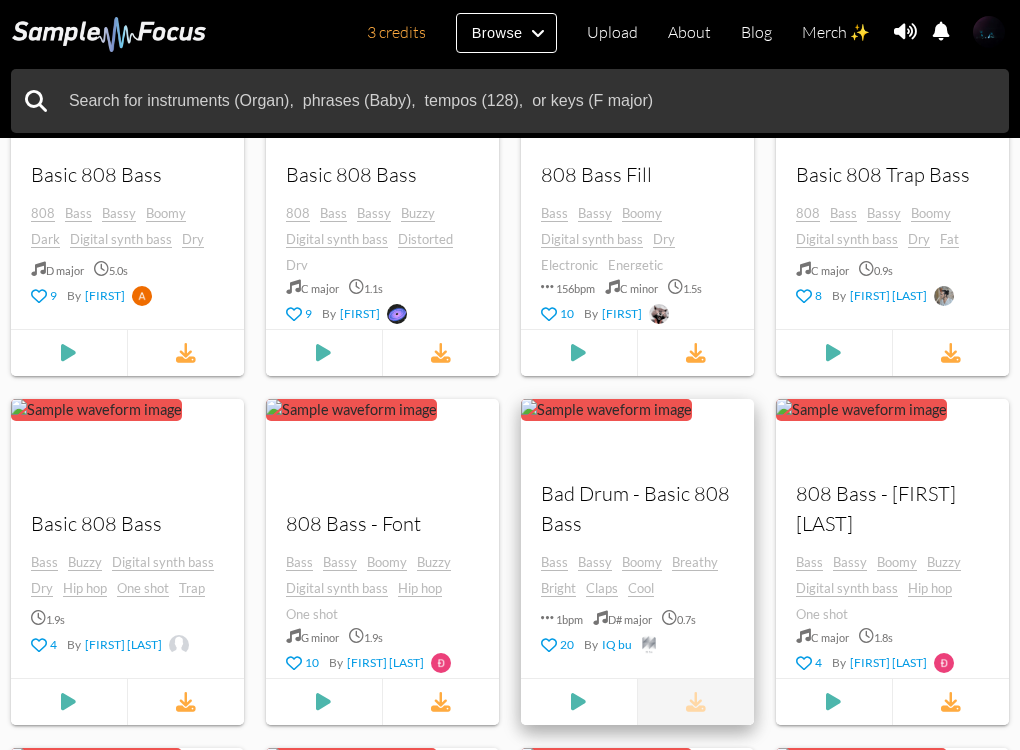 click at bounding box center (696, 702) 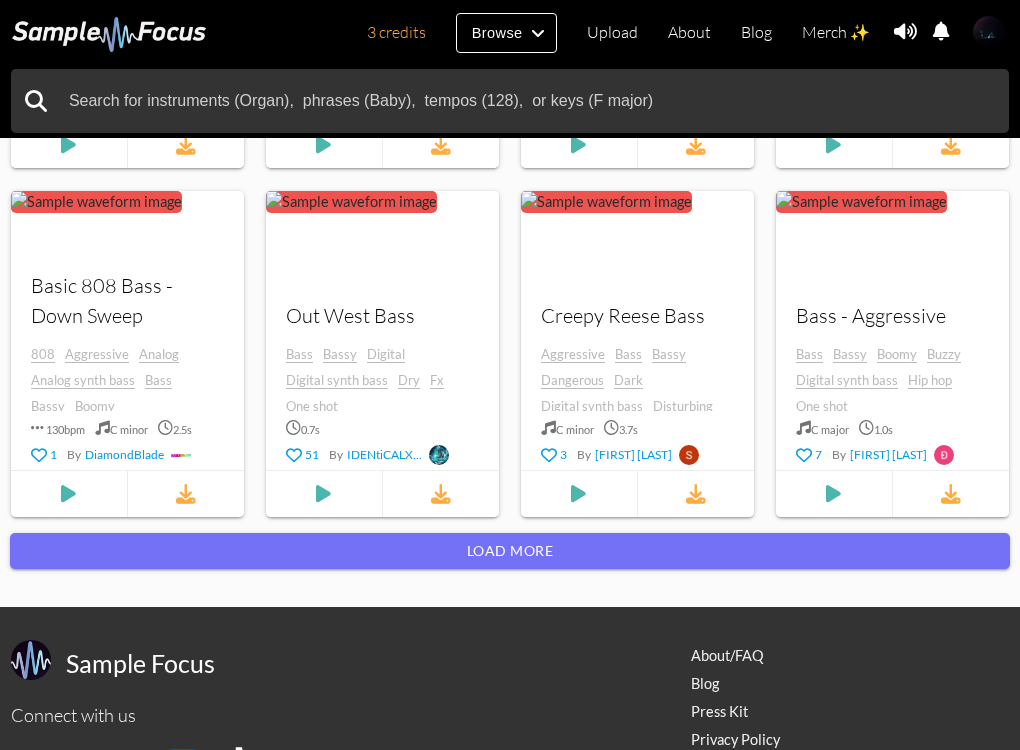 scroll, scrollTop: 1868, scrollLeft: 0, axis: vertical 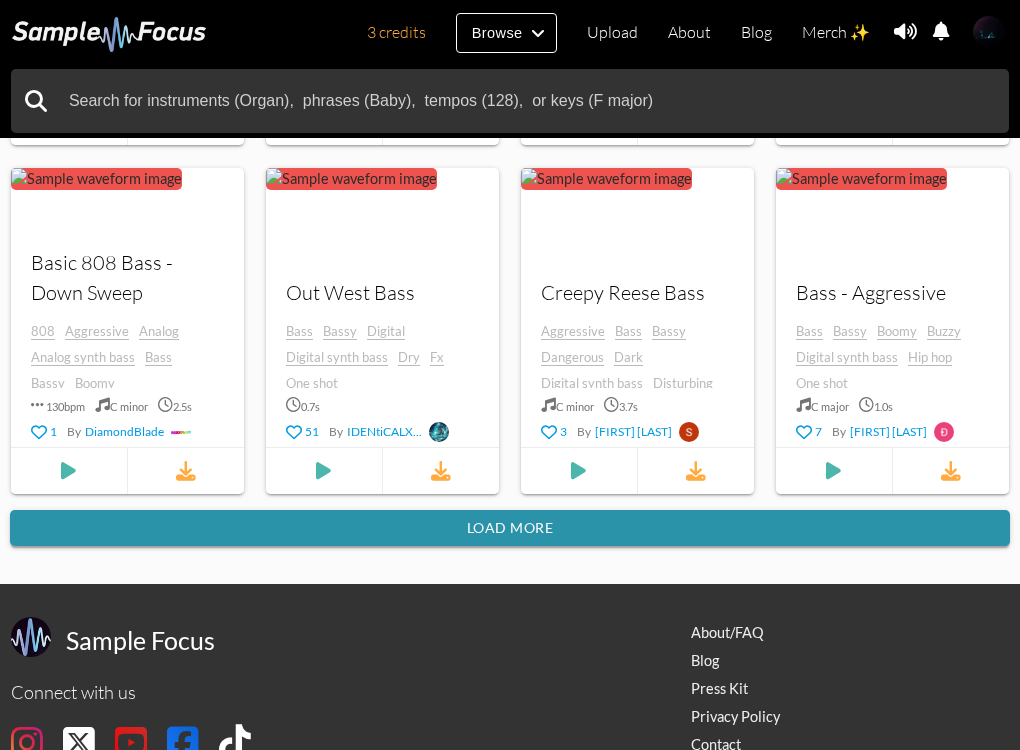 click on "Load more" at bounding box center [510, 528] 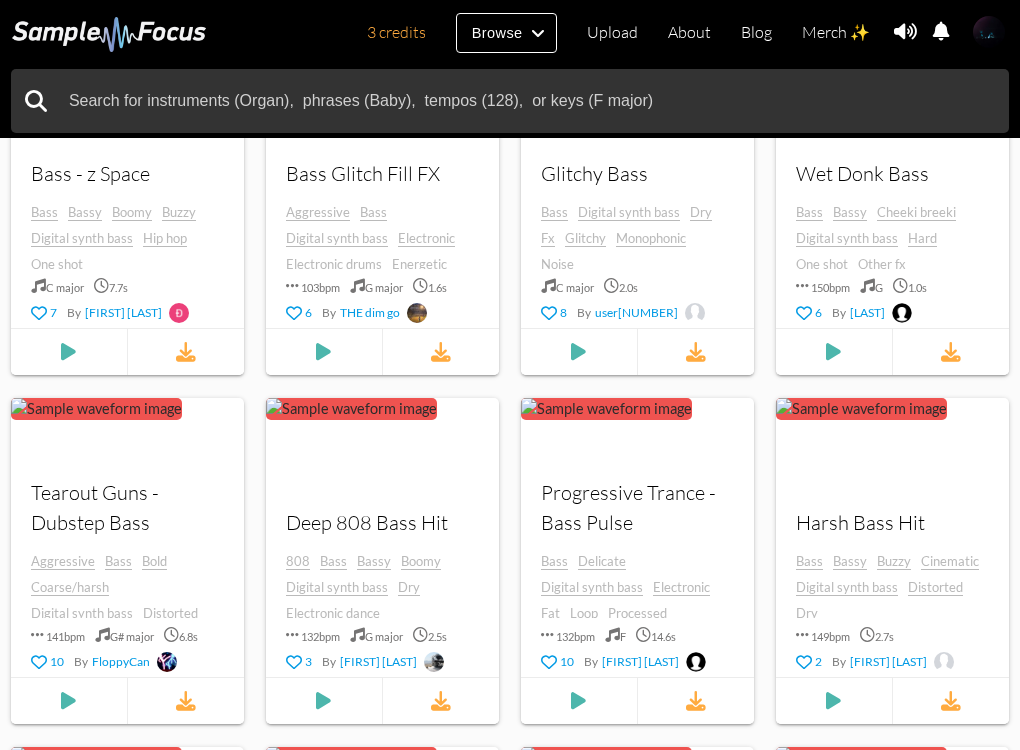 scroll, scrollTop: 590, scrollLeft: 0, axis: vertical 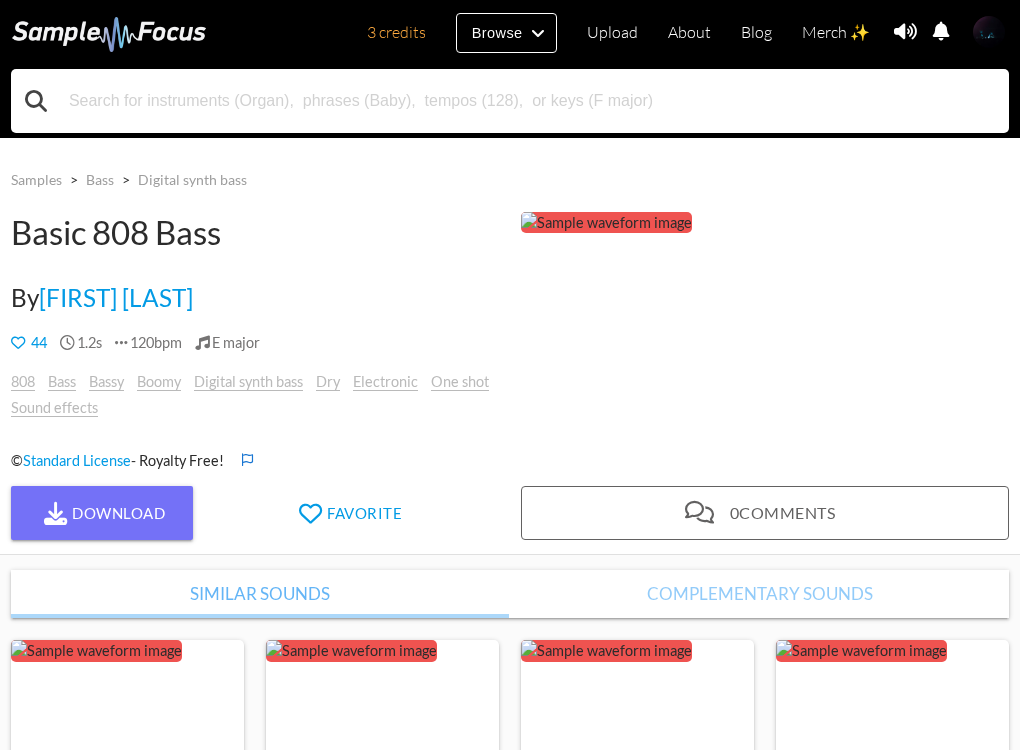 click at bounding box center [510, 101] 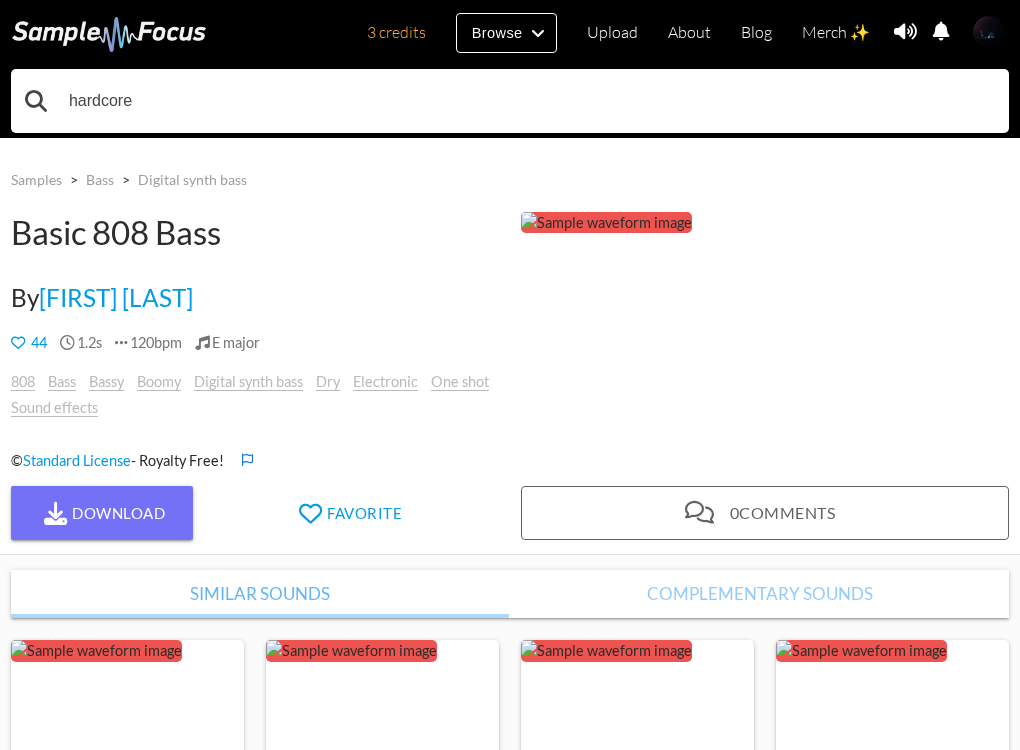 type on "hardcore" 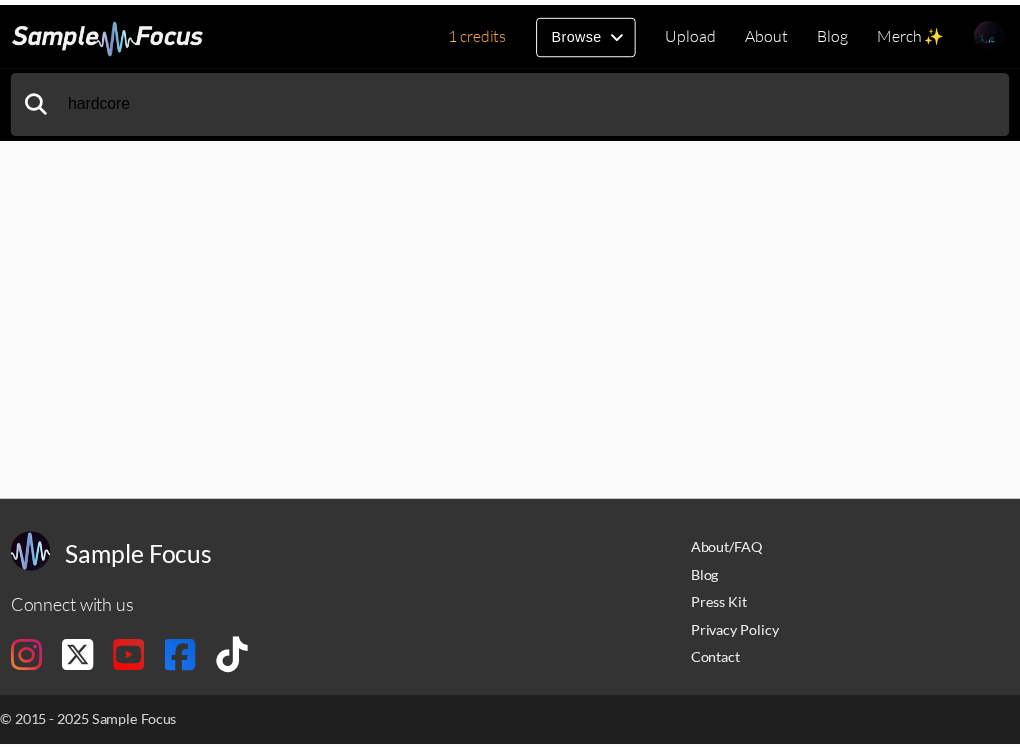 scroll, scrollTop: 0, scrollLeft: 0, axis: both 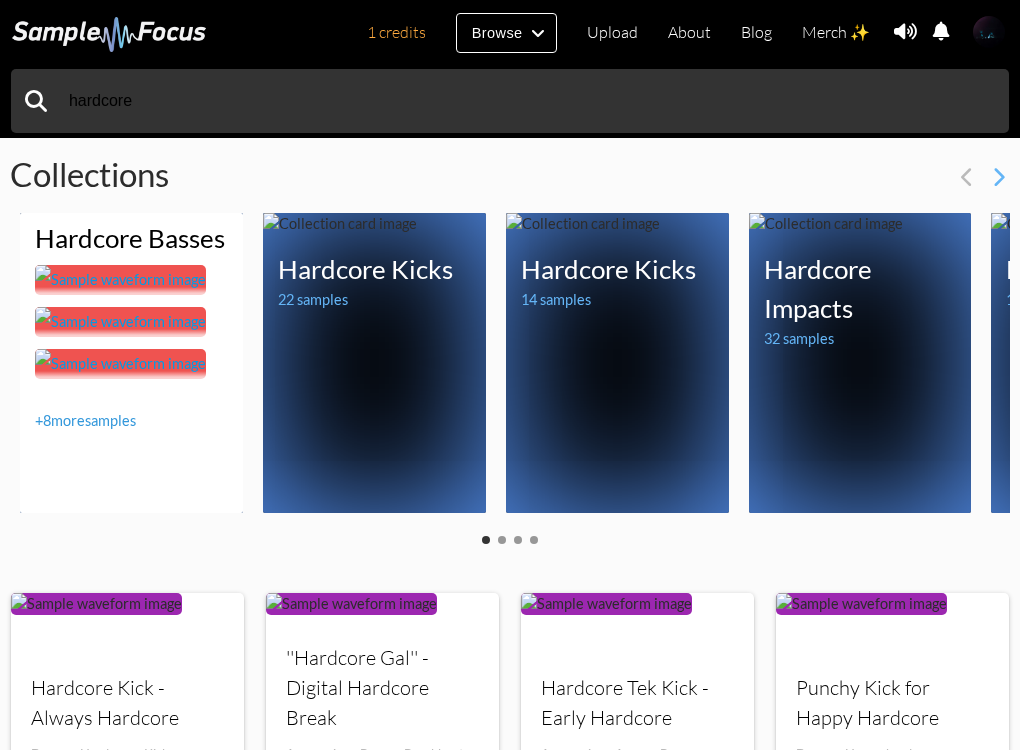 click at bounding box center (120, 280) 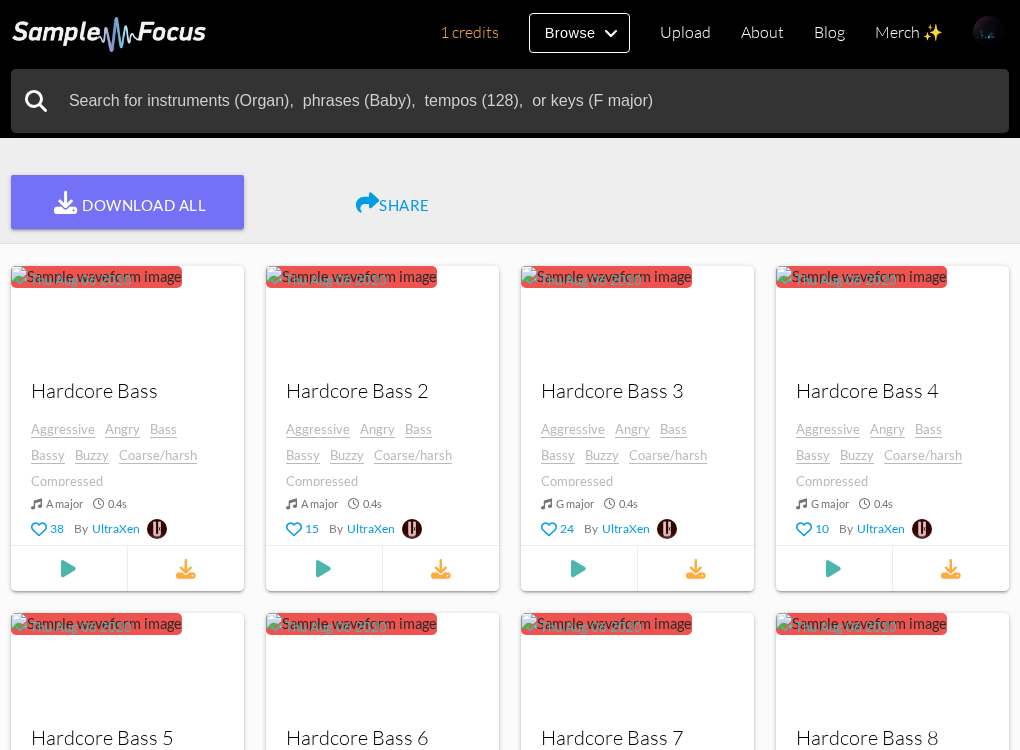 scroll, scrollTop: 368, scrollLeft: 0, axis: vertical 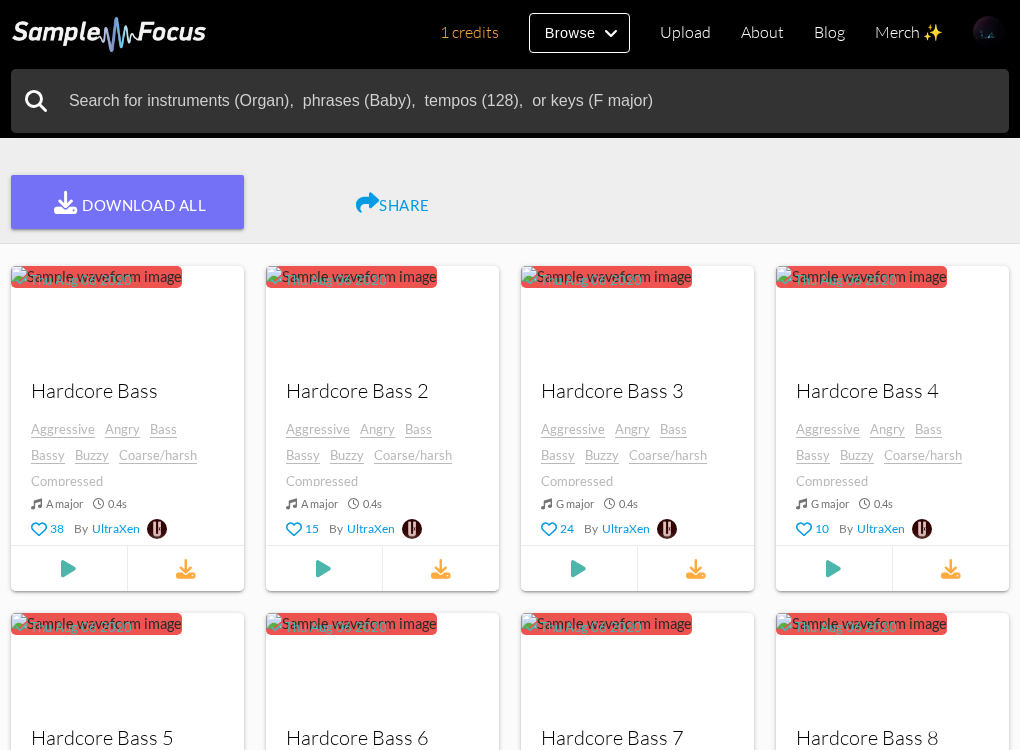 click at bounding box center [68, 569] 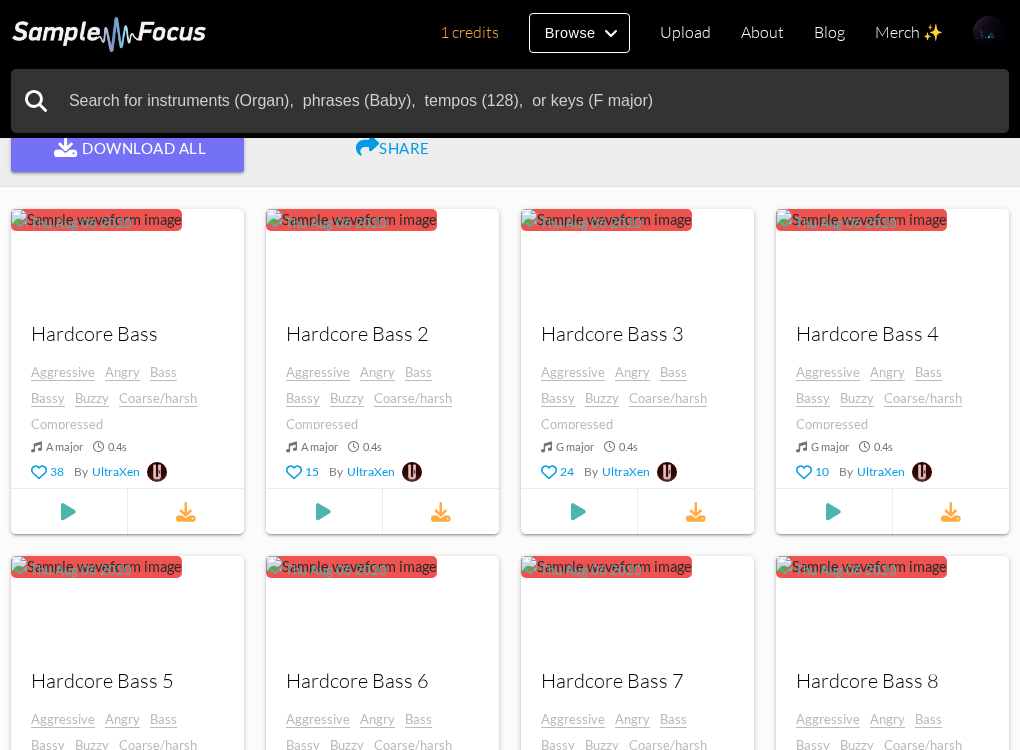 scroll, scrollTop: 371, scrollLeft: 0, axis: vertical 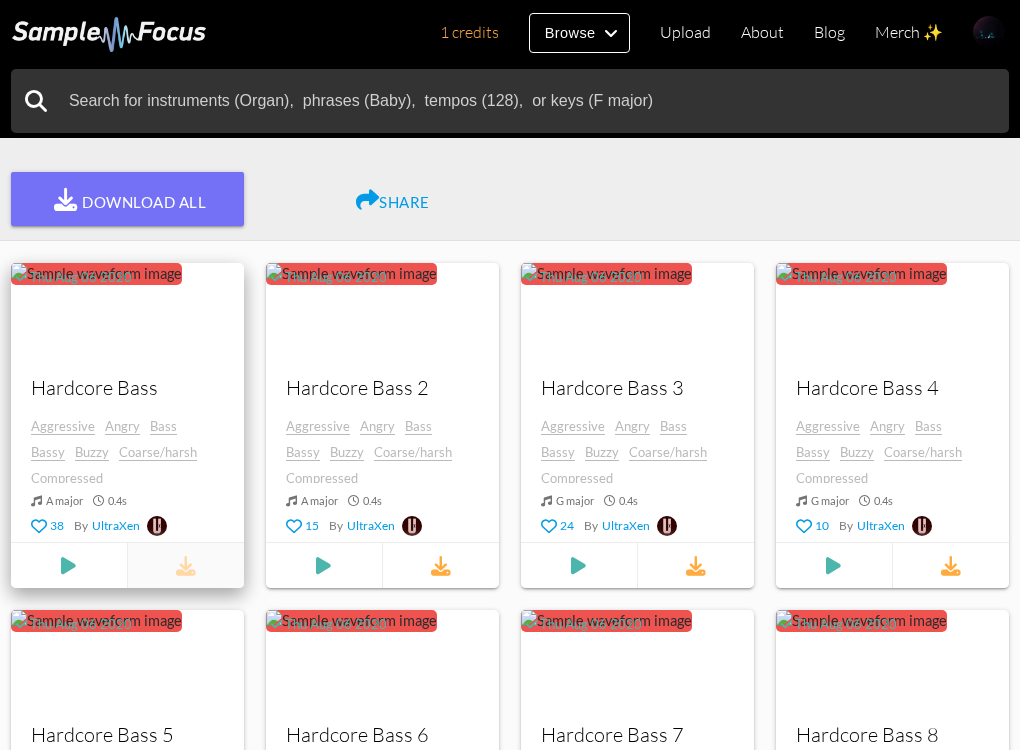 click at bounding box center [186, 566] 